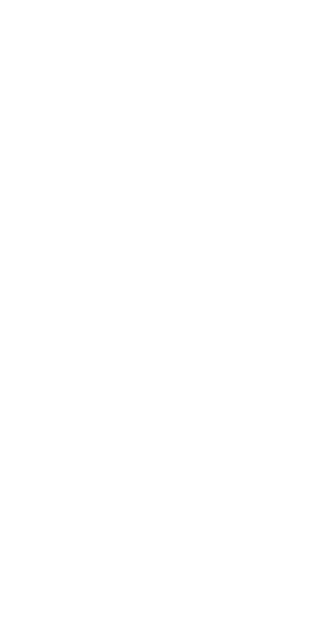 scroll, scrollTop: 0, scrollLeft: 0, axis: both 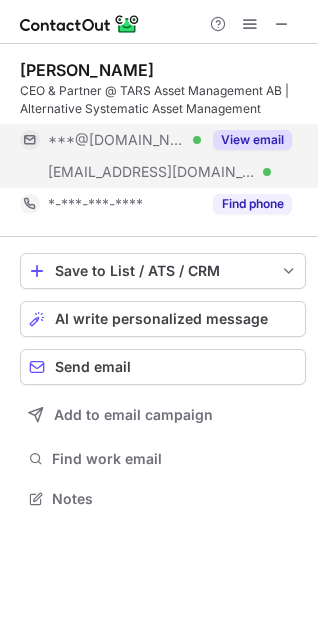 drag, startPoint x: 266, startPoint y: 135, endPoint x: 283, endPoint y: 169, distance: 38.013157 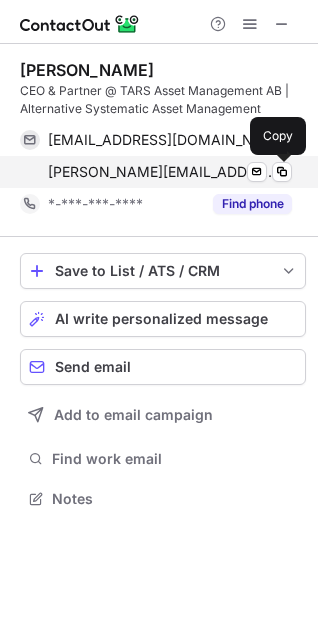 click at bounding box center [282, 172] 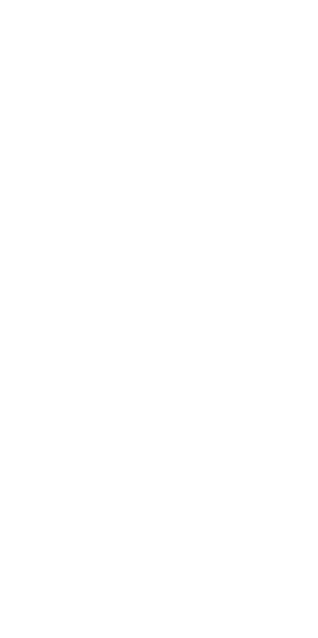 scroll, scrollTop: 0, scrollLeft: 0, axis: both 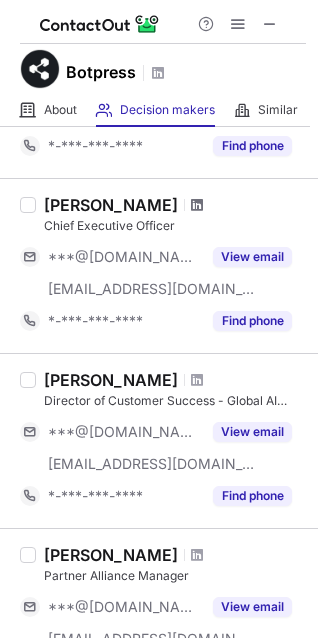 click at bounding box center (197, 205) 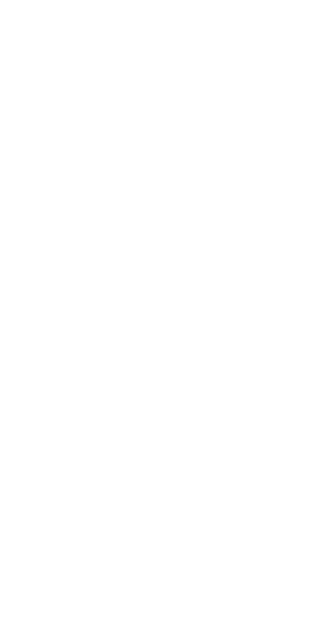 scroll, scrollTop: 0, scrollLeft: 0, axis: both 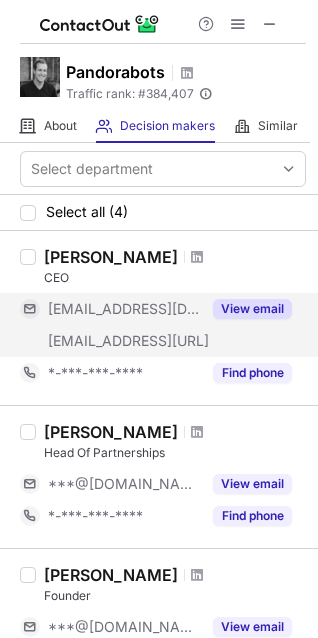 click on "View email" at bounding box center [252, 309] 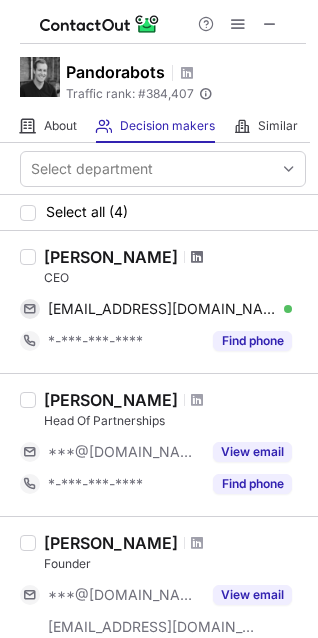click at bounding box center [197, 257] 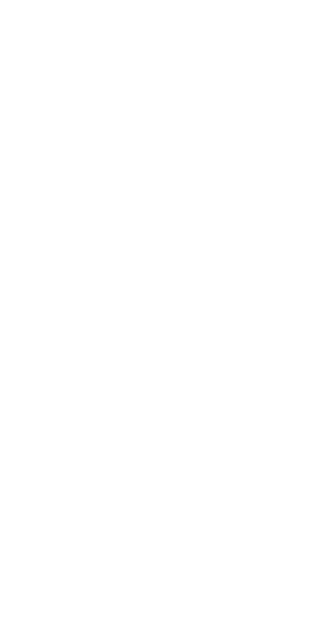 scroll, scrollTop: 0, scrollLeft: 0, axis: both 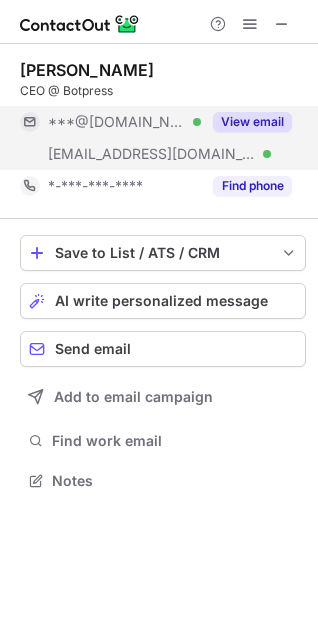 click on "View email" at bounding box center (252, 122) 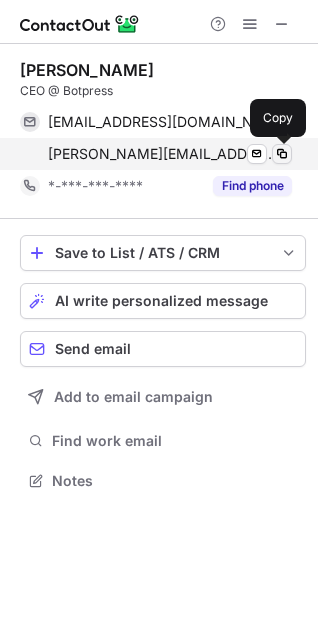 click at bounding box center (282, 154) 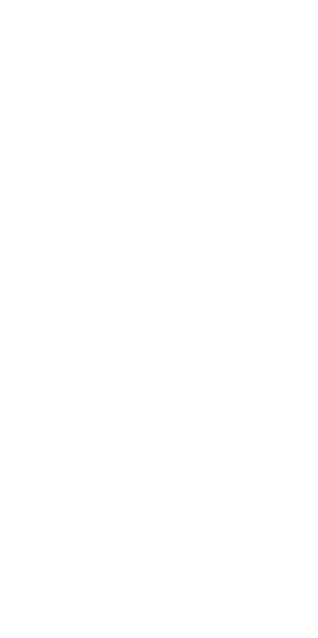 scroll, scrollTop: 0, scrollLeft: 0, axis: both 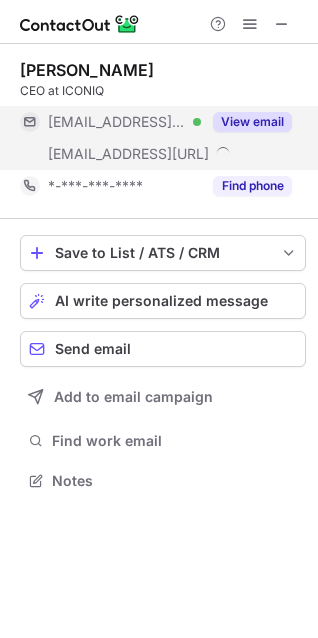 click on "View email" at bounding box center (252, 122) 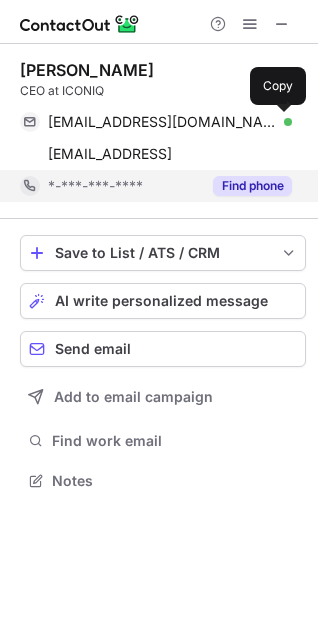 drag, startPoint x: 283, startPoint y: 123, endPoint x: 179, endPoint y: 171, distance: 114.54257 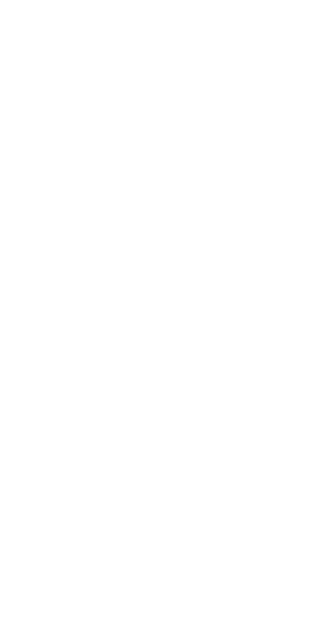 scroll, scrollTop: 0, scrollLeft: 0, axis: both 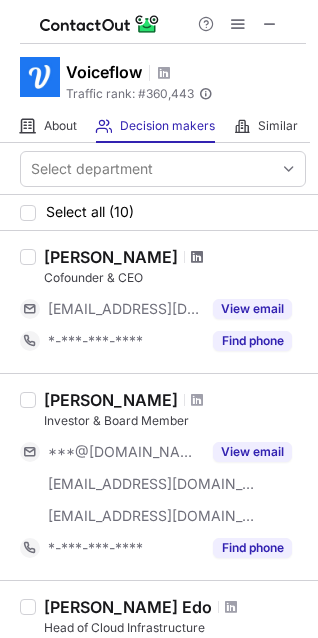 click at bounding box center (197, 257) 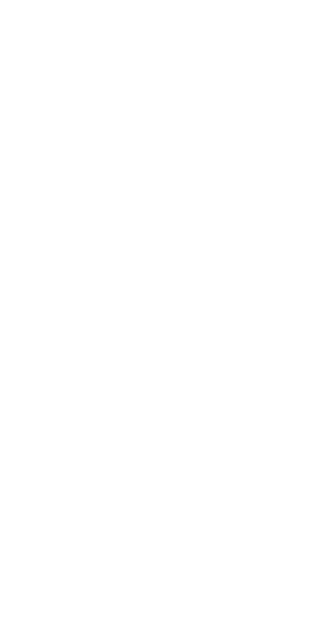 scroll, scrollTop: 0, scrollLeft: 0, axis: both 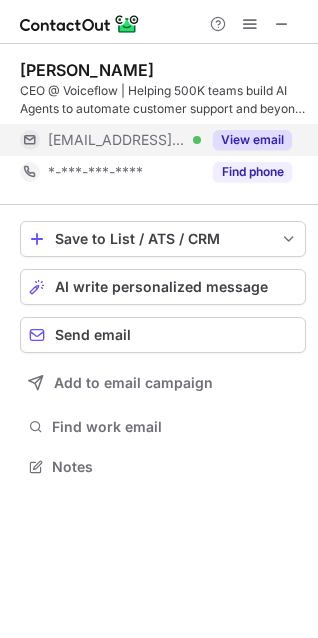 click on "View email" at bounding box center [252, 140] 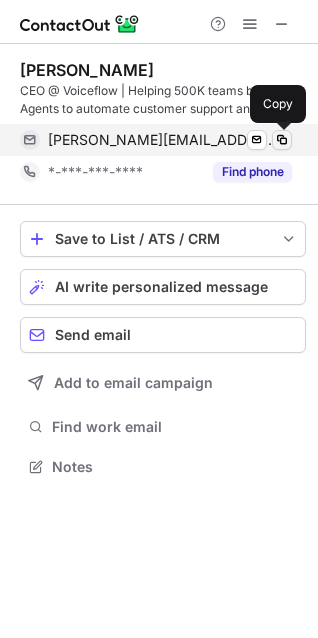 click at bounding box center (282, 140) 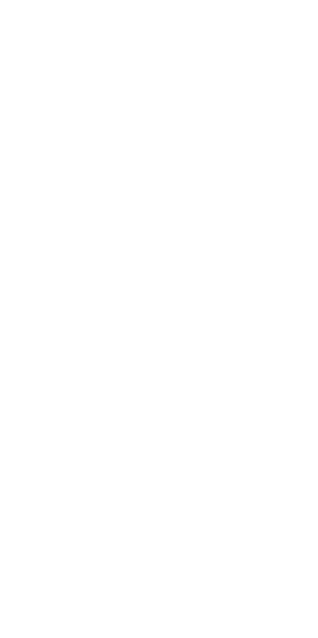 scroll, scrollTop: 0, scrollLeft: 0, axis: both 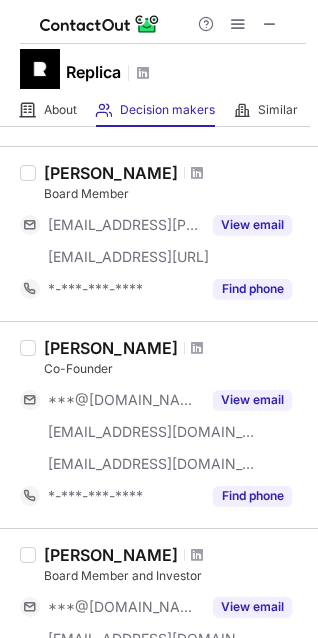 click on "[PERSON_NAME]" at bounding box center (175, 348) 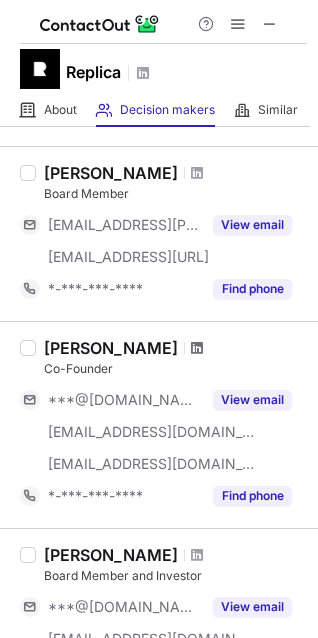 click at bounding box center (197, 348) 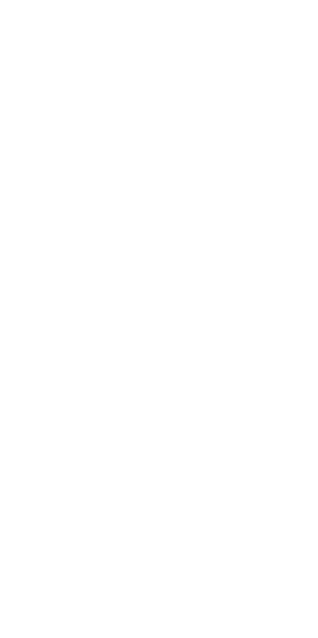 scroll, scrollTop: 0, scrollLeft: 0, axis: both 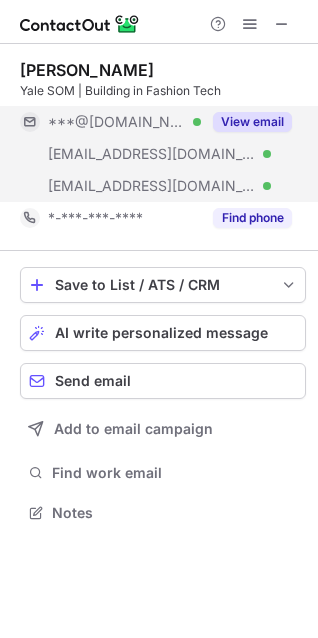 click on "View email" at bounding box center (252, 122) 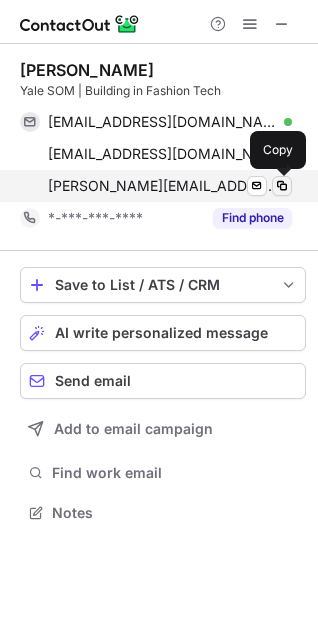 click at bounding box center [282, 186] 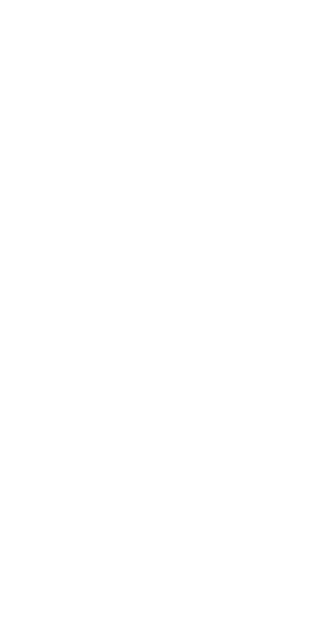 scroll, scrollTop: 0, scrollLeft: 0, axis: both 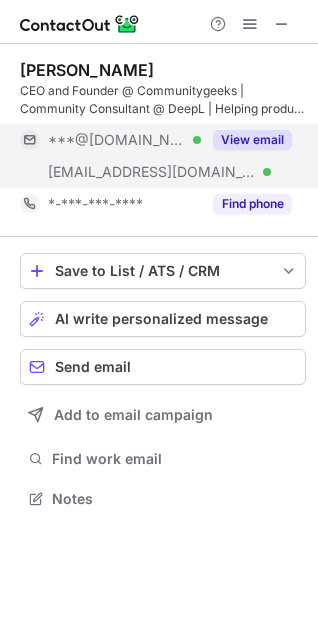 click on "View email" at bounding box center (252, 140) 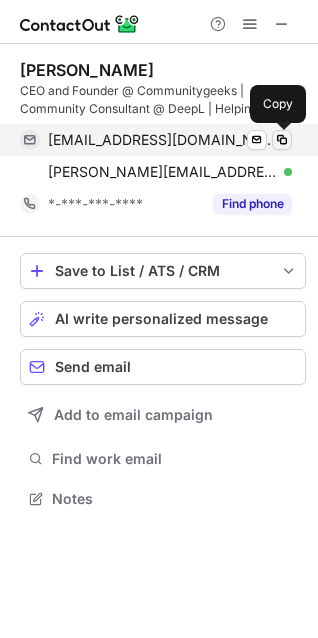 click at bounding box center [282, 140] 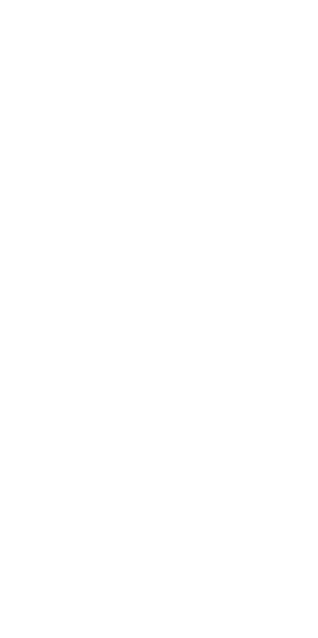 scroll, scrollTop: 0, scrollLeft: 0, axis: both 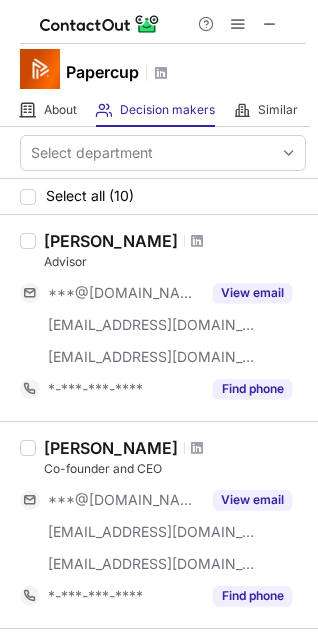 drag, startPoint x: 182, startPoint y: 439, endPoint x: 164, endPoint y: 453, distance: 22.803509 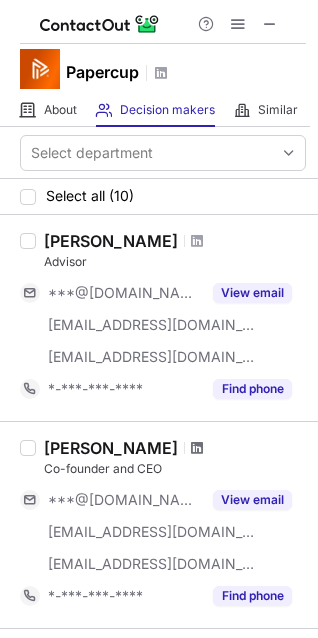 click at bounding box center (197, 448) 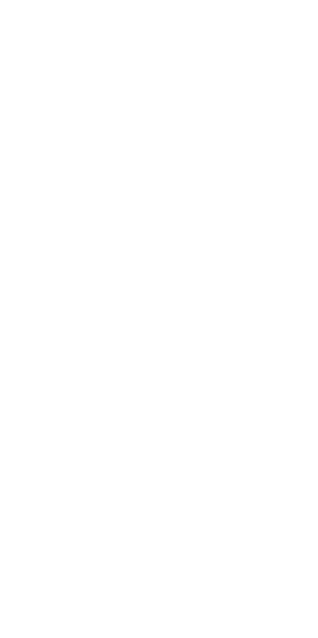 scroll, scrollTop: 0, scrollLeft: 0, axis: both 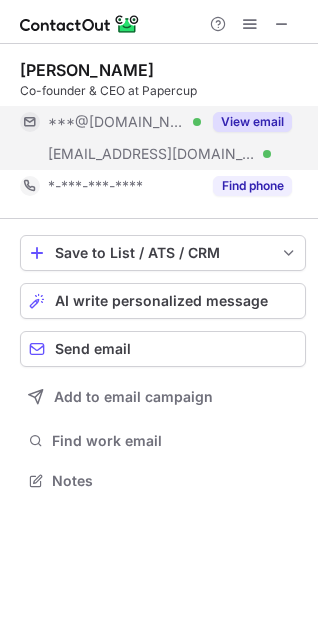 drag, startPoint x: 268, startPoint y: 117, endPoint x: 275, endPoint y: 137, distance: 21.189621 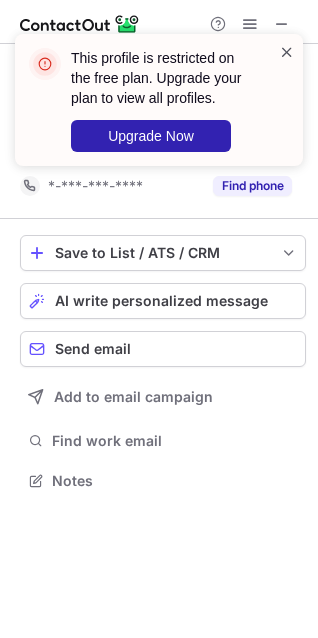 click at bounding box center (287, 52) 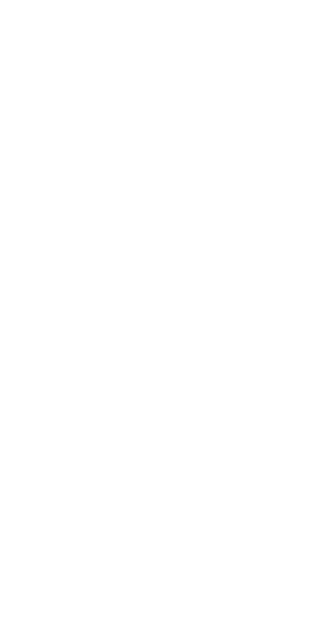 scroll, scrollTop: 0, scrollLeft: 0, axis: both 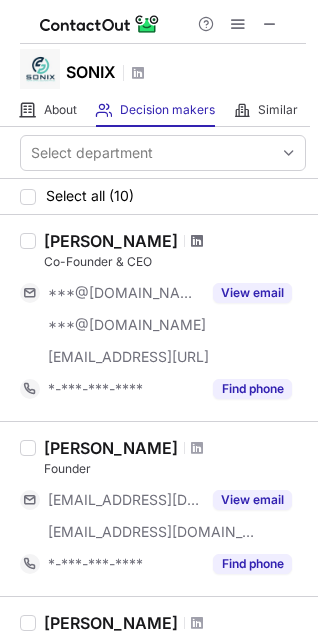 click at bounding box center (197, 241) 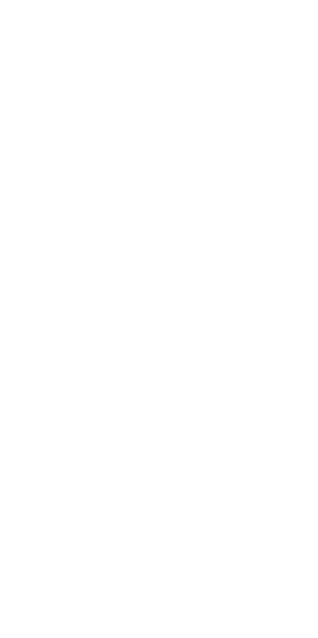 scroll, scrollTop: 0, scrollLeft: 0, axis: both 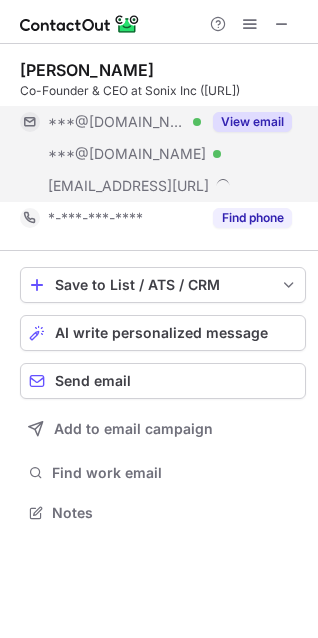 click on "View email" at bounding box center (252, 122) 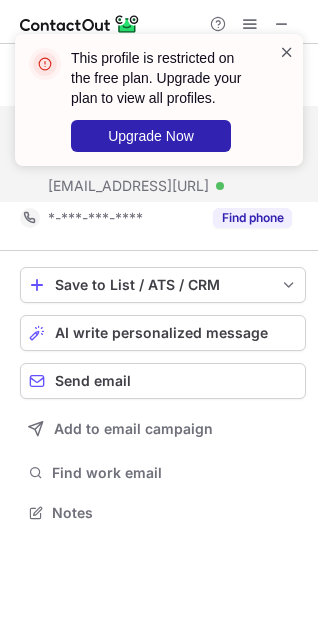 click at bounding box center [287, 52] 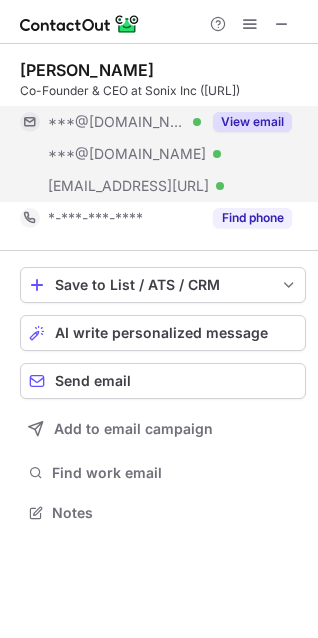 click on "View email" at bounding box center [246, 122] 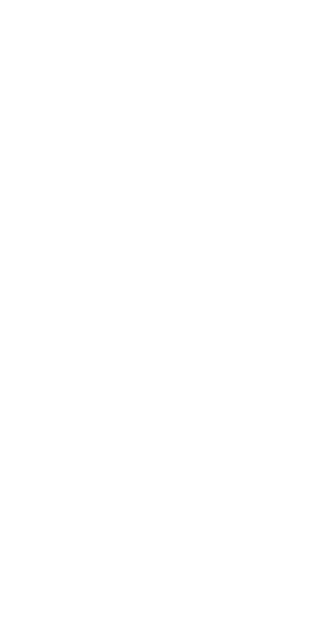 scroll, scrollTop: 0, scrollLeft: 0, axis: both 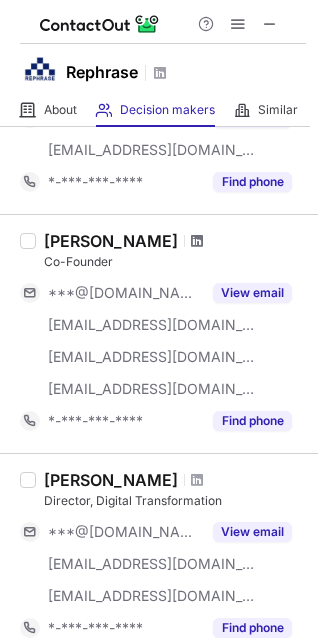 click at bounding box center [197, 241] 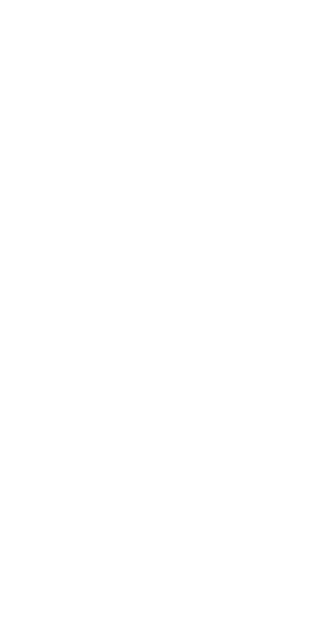 scroll, scrollTop: 0, scrollLeft: 0, axis: both 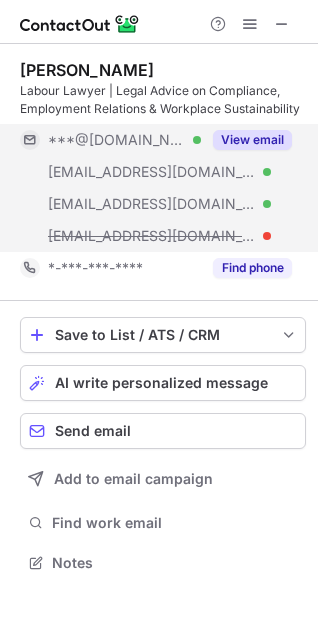 click on "View email" at bounding box center (252, 140) 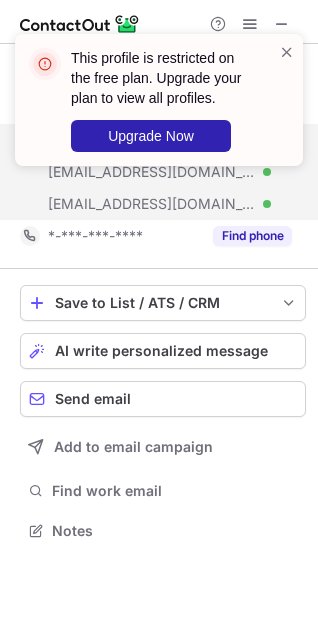 scroll, scrollTop: 517, scrollLeft: 318, axis: both 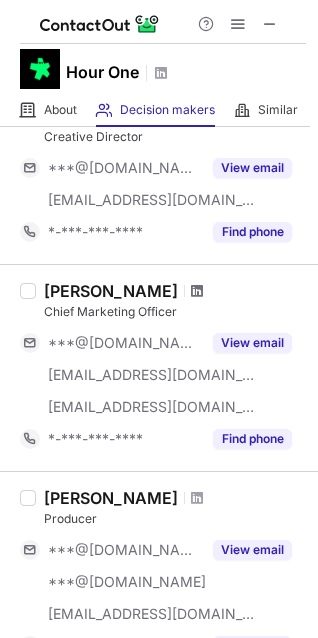 click at bounding box center (197, 291) 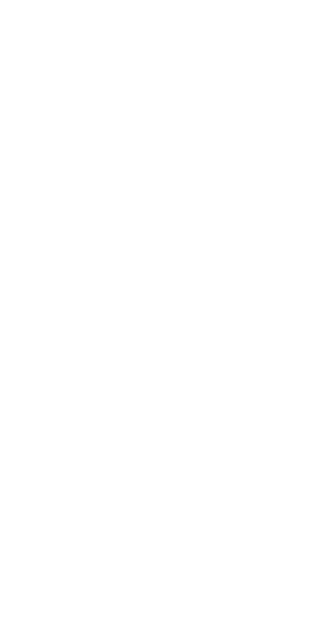 scroll, scrollTop: 0, scrollLeft: 0, axis: both 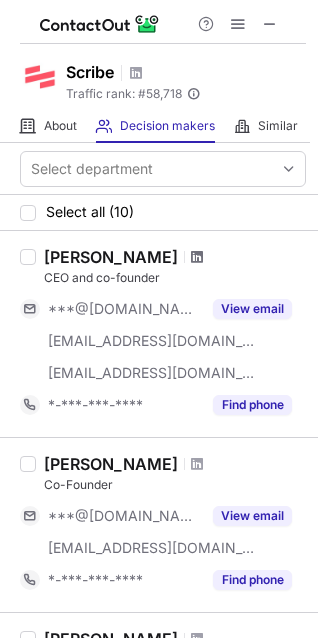 click at bounding box center (197, 257) 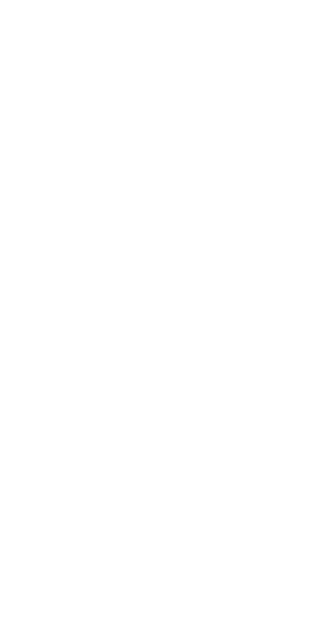 scroll, scrollTop: 0, scrollLeft: 0, axis: both 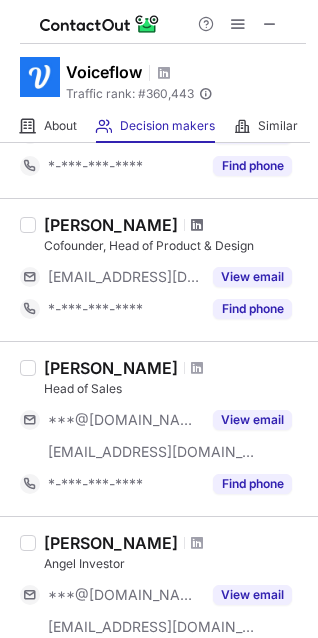 click at bounding box center [197, 225] 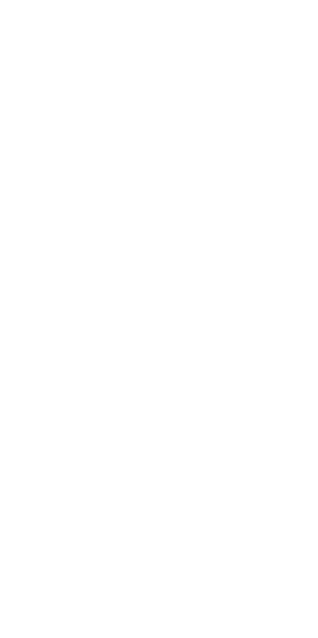 scroll, scrollTop: 0, scrollLeft: 0, axis: both 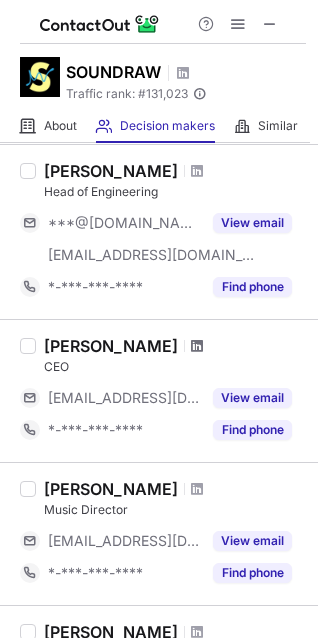 click at bounding box center (197, 346) 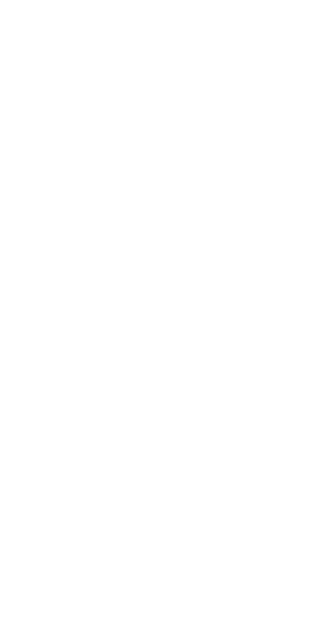 scroll, scrollTop: 0, scrollLeft: 0, axis: both 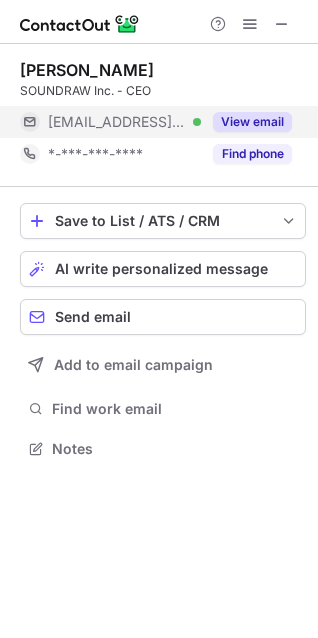 click on "View email" at bounding box center (252, 122) 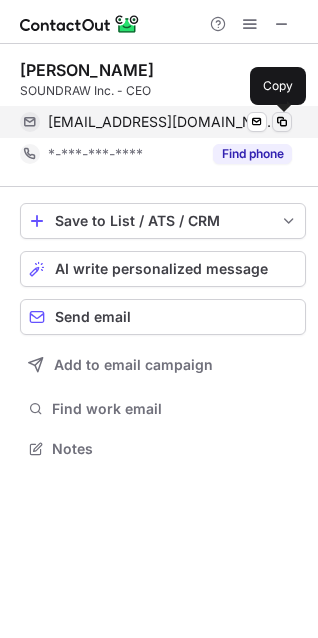 drag, startPoint x: 287, startPoint y: 119, endPoint x: 274, endPoint y: 151, distance: 34.539833 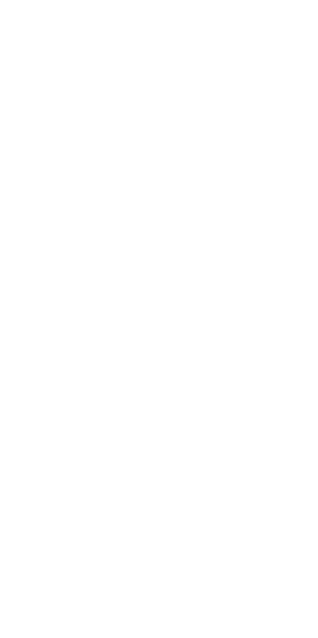 scroll, scrollTop: 0, scrollLeft: 0, axis: both 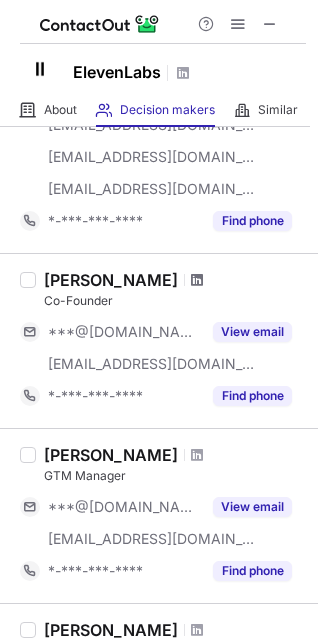 click at bounding box center [197, 280] 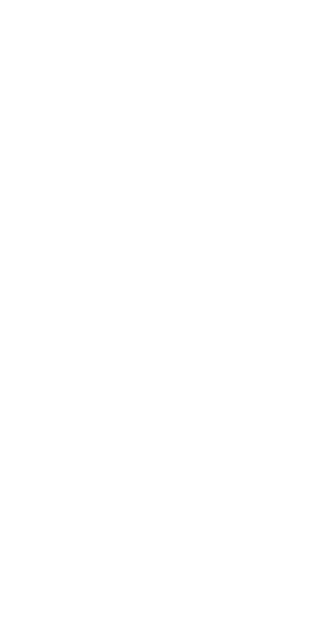 scroll, scrollTop: 0, scrollLeft: 0, axis: both 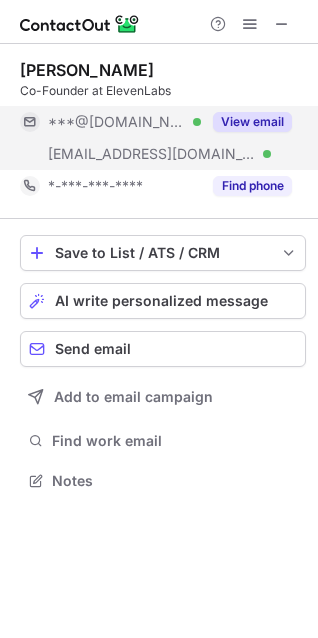 click on "View email" at bounding box center (252, 122) 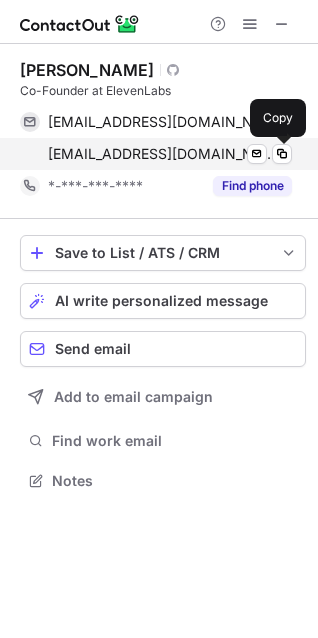 drag, startPoint x: 279, startPoint y: 149, endPoint x: 269, endPoint y: 151, distance: 10.198039 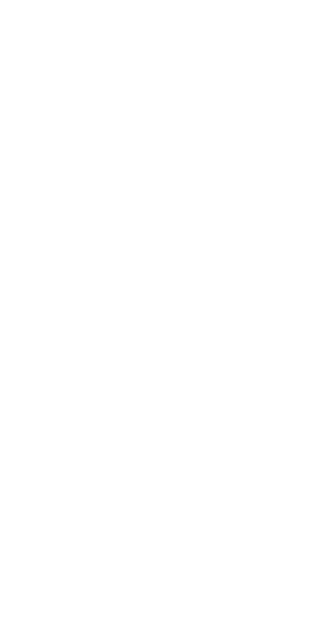 scroll, scrollTop: 0, scrollLeft: 0, axis: both 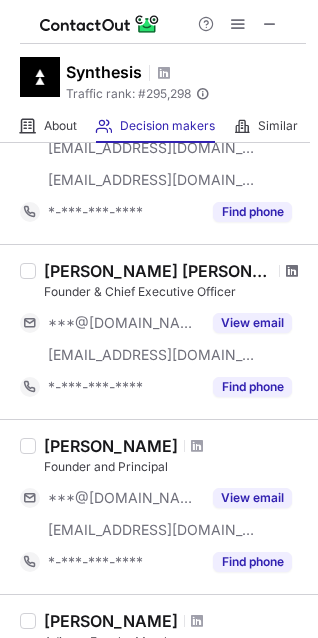 click at bounding box center [292, 271] 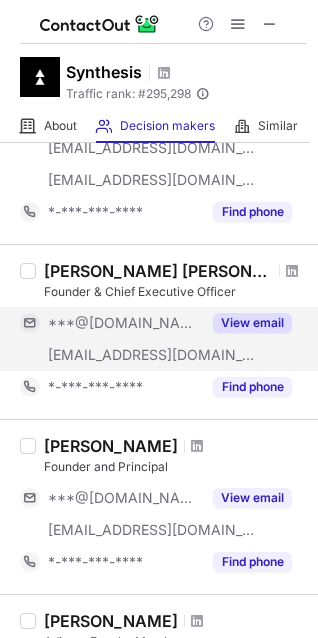scroll, scrollTop: 600, scrollLeft: 0, axis: vertical 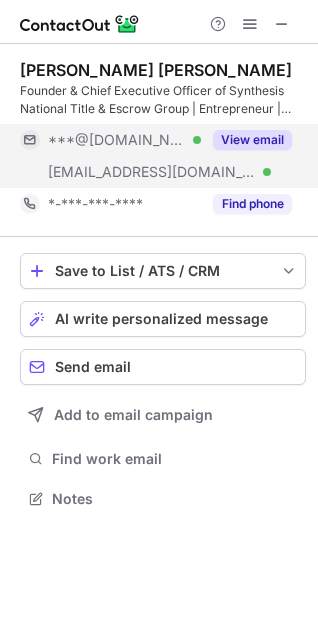 click on "View email" at bounding box center [246, 140] 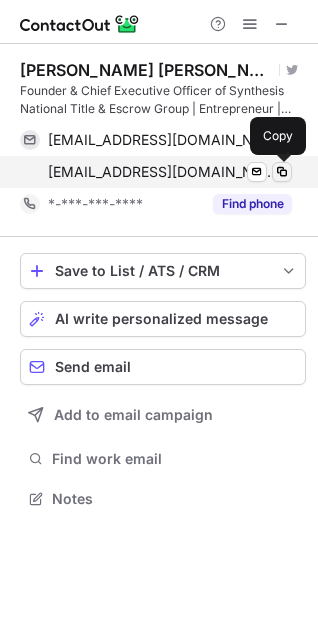 click at bounding box center (282, 172) 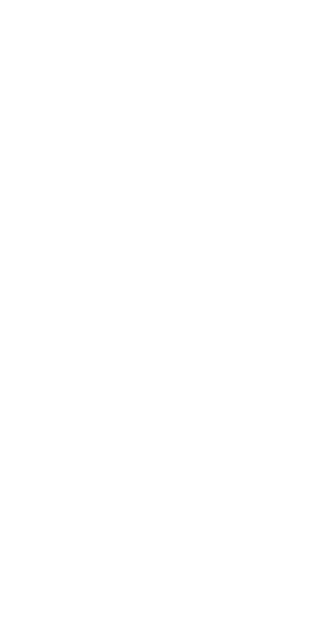 scroll, scrollTop: 0, scrollLeft: 0, axis: both 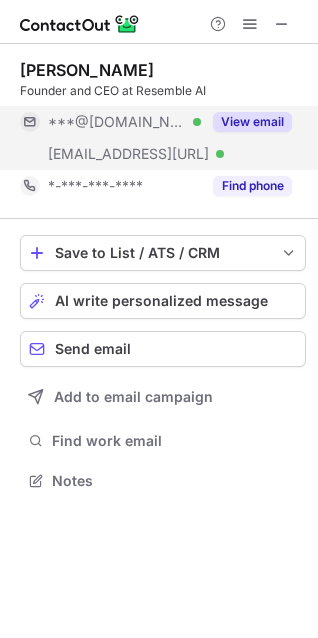 click on "View email" at bounding box center [252, 122] 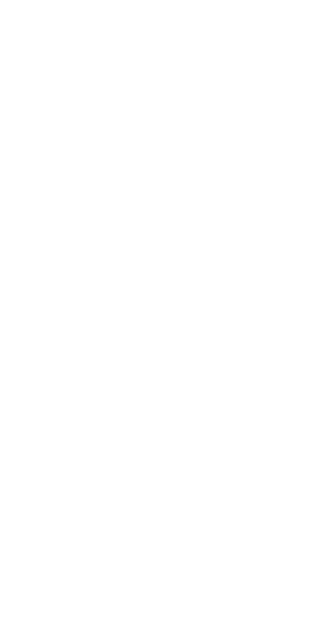scroll, scrollTop: 0, scrollLeft: 0, axis: both 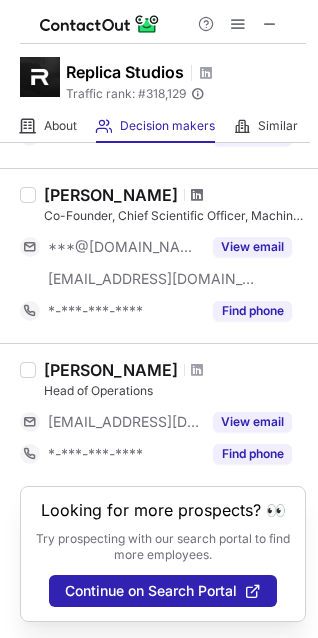 click at bounding box center (197, 195) 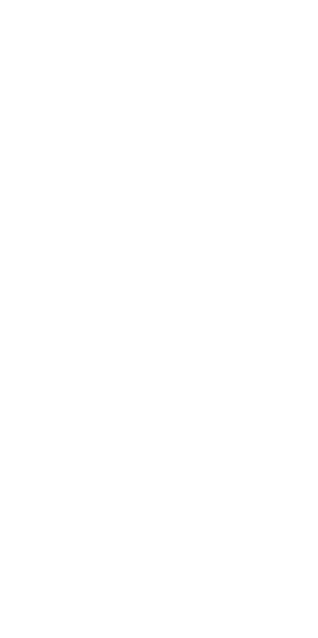 scroll, scrollTop: 0, scrollLeft: 0, axis: both 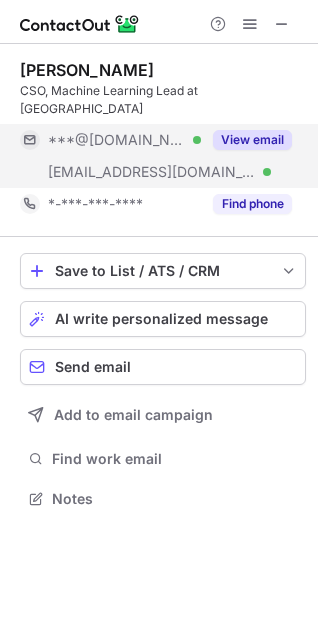 click on "View email" at bounding box center [252, 140] 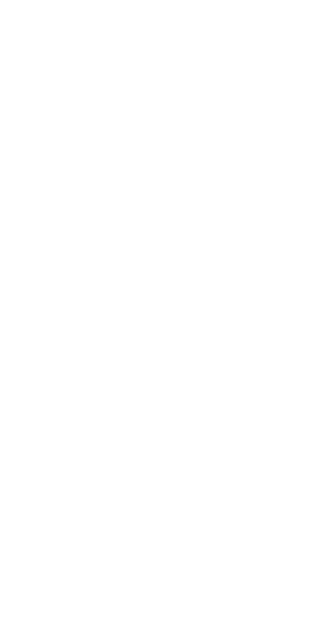 scroll, scrollTop: 0, scrollLeft: 0, axis: both 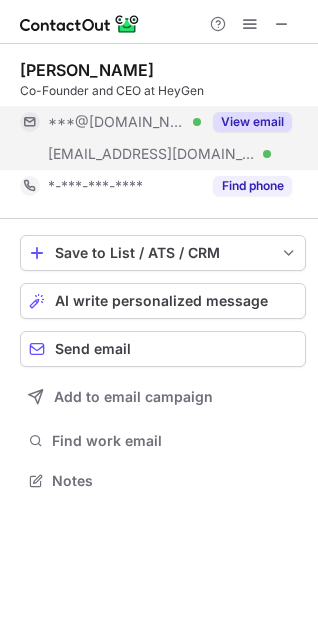click on "View email" at bounding box center (252, 122) 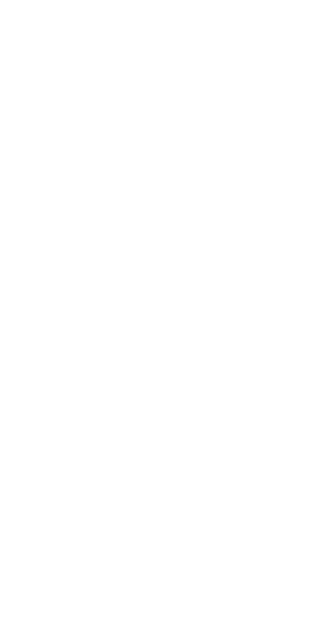 scroll, scrollTop: 0, scrollLeft: 0, axis: both 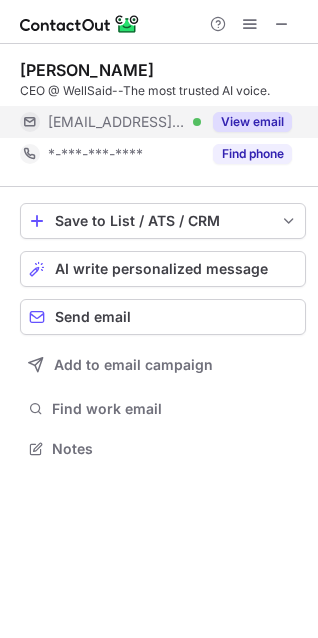 click on "View email" at bounding box center (252, 122) 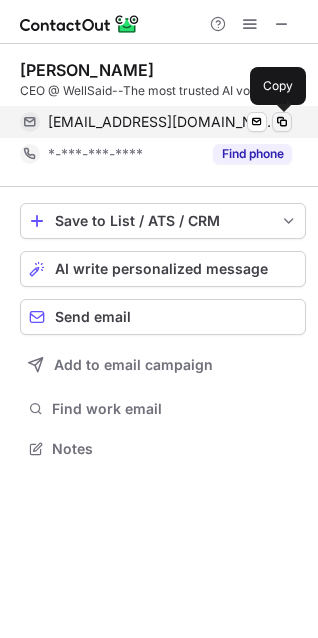 click at bounding box center (282, 122) 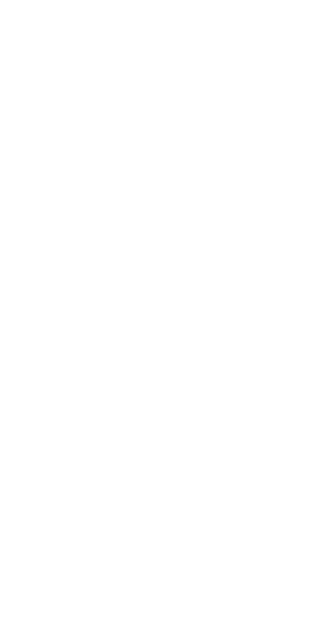scroll, scrollTop: 0, scrollLeft: 0, axis: both 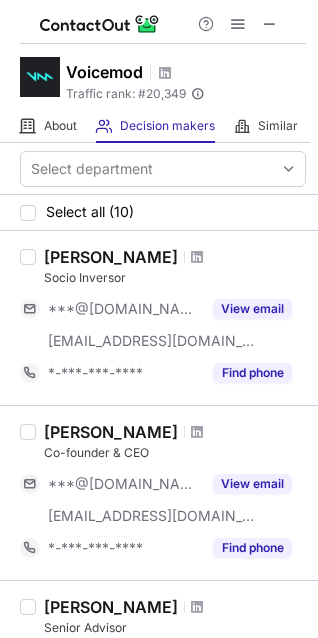 click at bounding box center [197, 432] 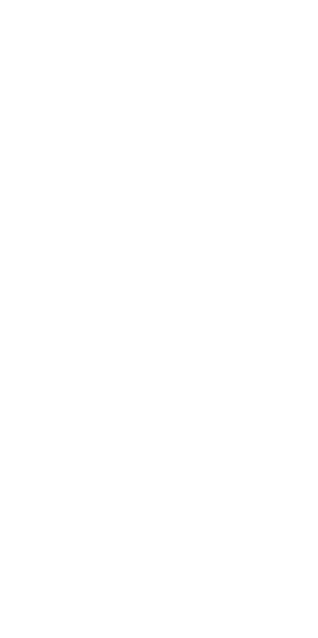 scroll, scrollTop: 0, scrollLeft: 0, axis: both 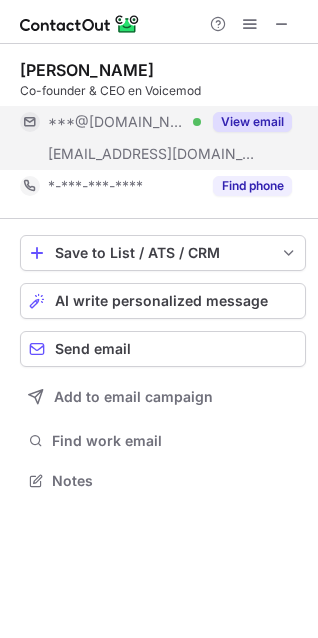 click on "View email" at bounding box center [252, 122] 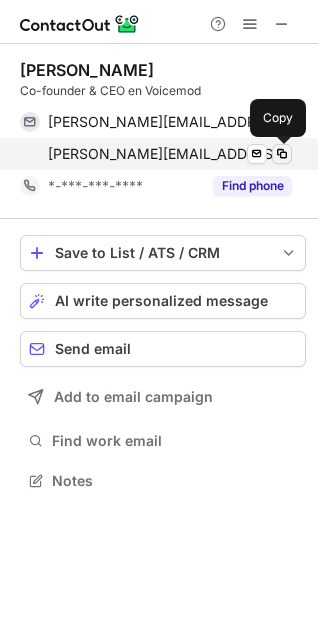 click at bounding box center (282, 154) 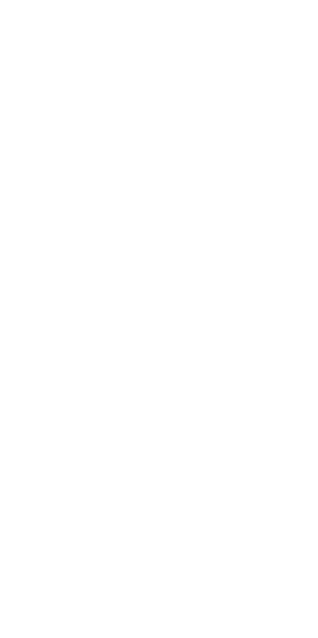 scroll, scrollTop: 0, scrollLeft: 0, axis: both 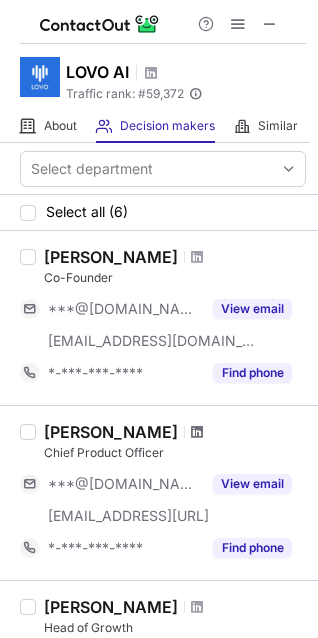 click at bounding box center (197, 432) 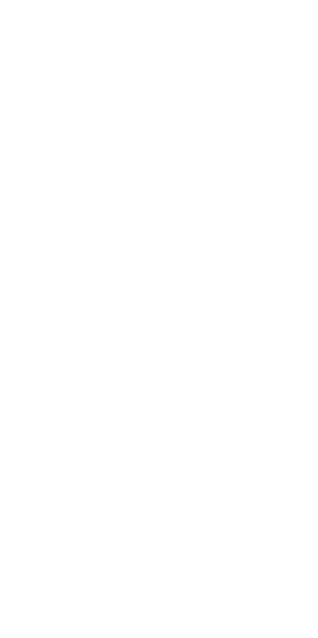 scroll, scrollTop: 0, scrollLeft: 0, axis: both 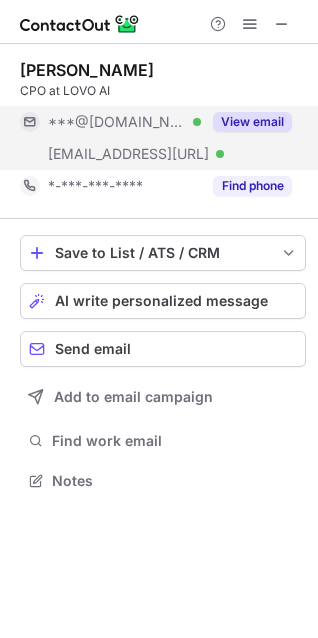 click on "View email" at bounding box center [252, 122] 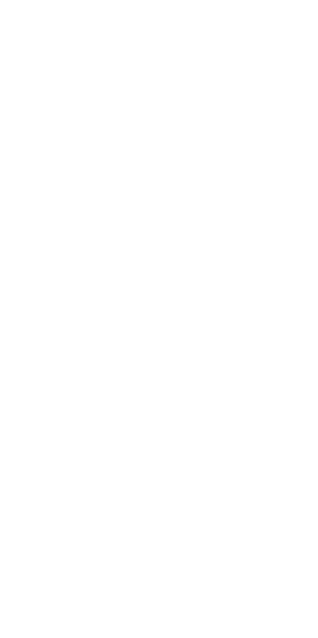 scroll, scrollTop: 0, scrollLeft: 0, axis: both 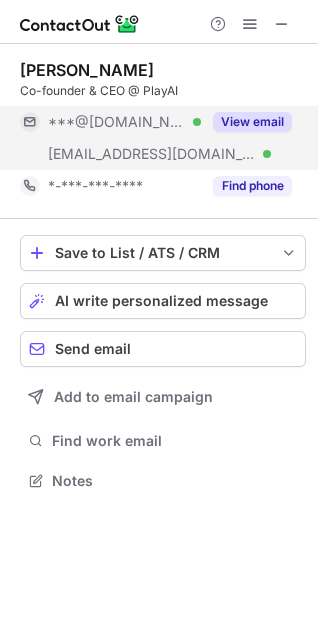 click on "View email" at bounding box center (252, 122) 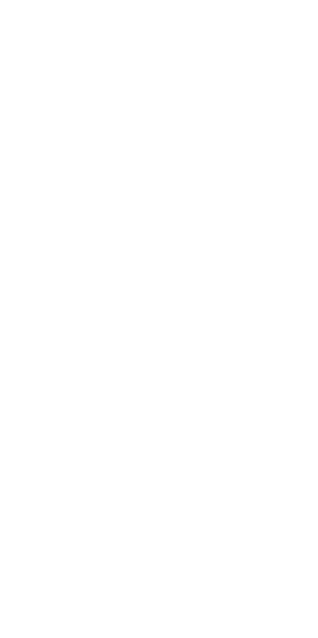 scroll, scrollTop: 0, scrollLeft: 0, axis: both 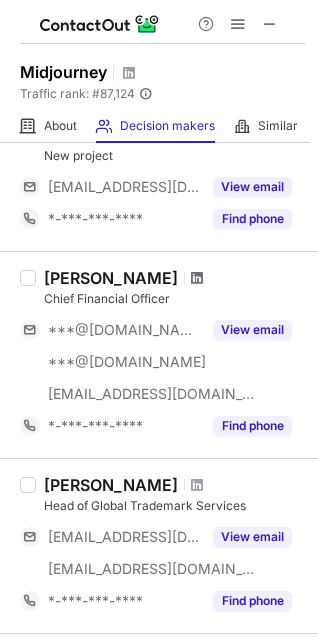 click at bounding box center (197, 278) 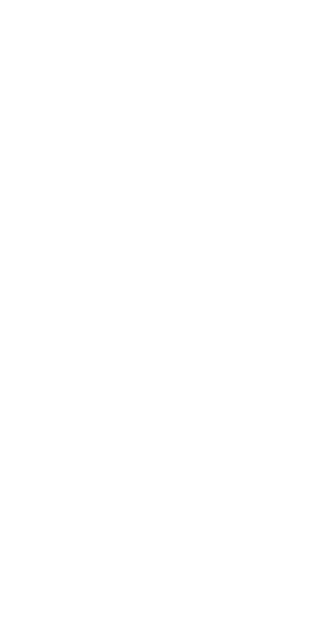 scroll, scrollTop: 0, scrollLeft: 0, axis: both 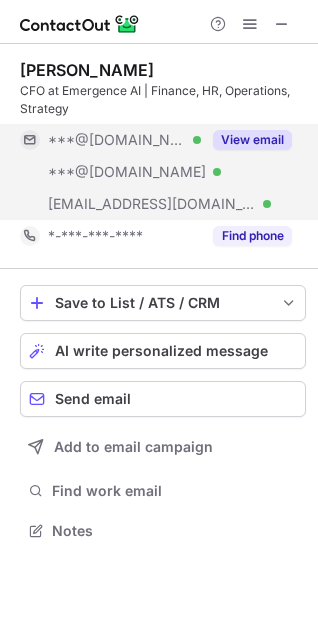 click on "View email" at bounding box center (252, 140) 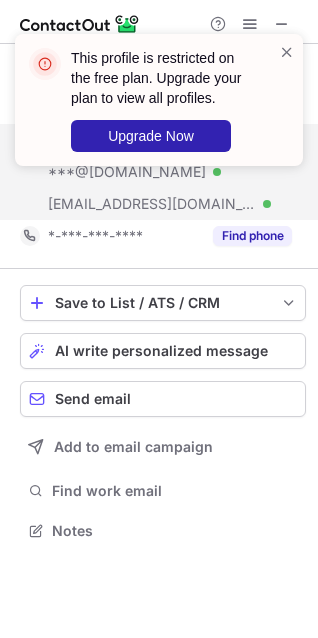click on "Save to List / ATS / CRM List Select Lever Connect Greenhouse Connect Salesforce Connect Hubspot Connect Bullhorn Connect Zapier (100+ Applications) Connect Request a new integration AI write personalized message Send email Add to email campaign Find work email Notes" at bounding box center [163, 415] 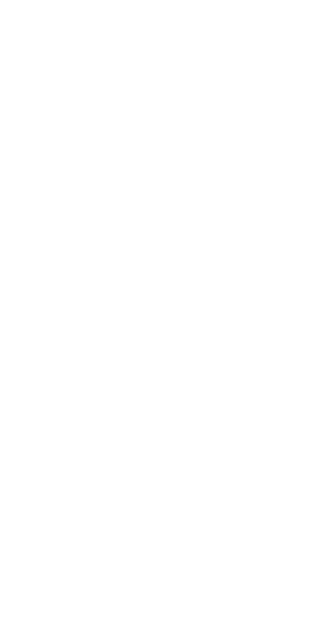 scroll, scrollTop: 0, scrollLeft: 0, axis: both 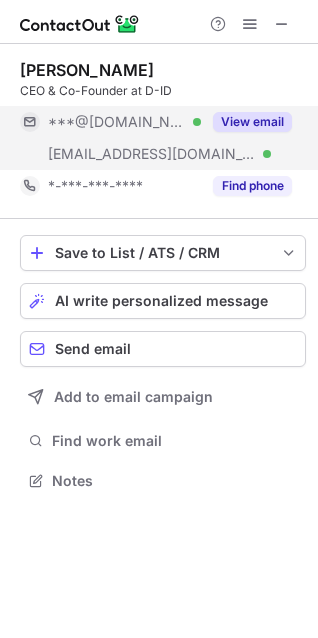 click on "View email" at bounding box center [246, 122] 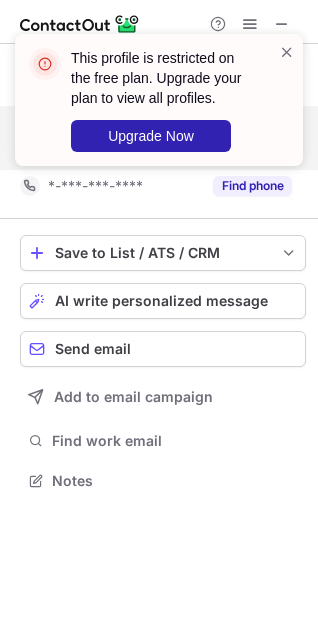 click at bounding box center [287, 100] 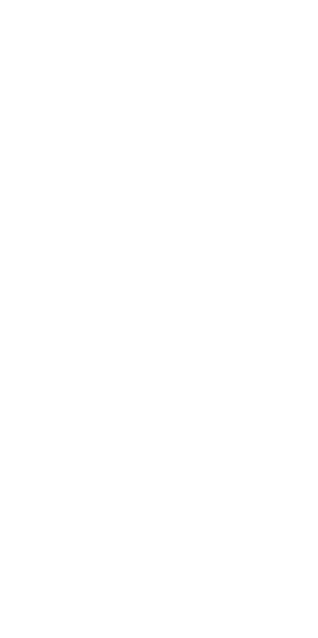 scroll, scrollTop: 0, scrollLeft: 0, axis: both 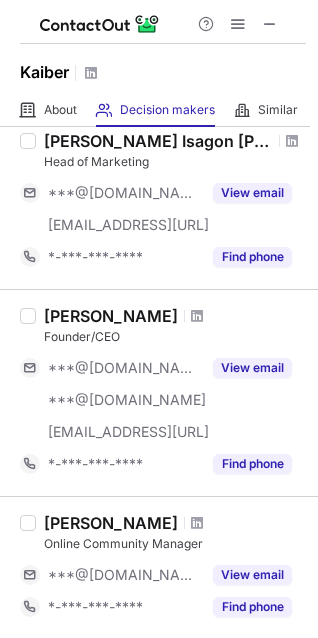 click on "Victor Wang" at bounding box center [175, 316] 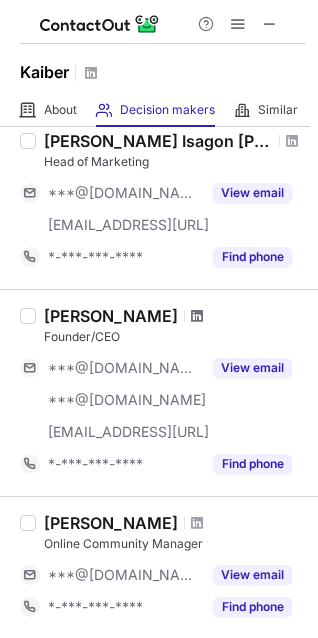 click at bounding box center (197, 316) 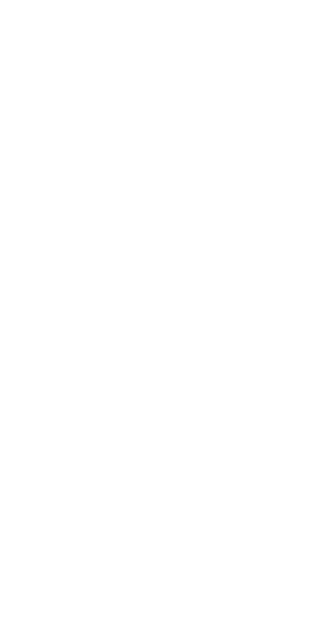 scroll, scrollTop: 0, scrollLeft: 0, axis: both 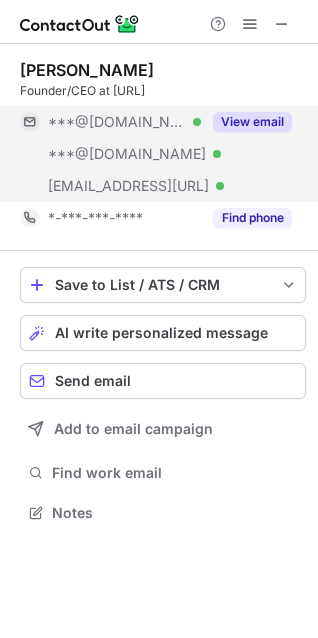 click on "View email" at bounding box center [252, 122] 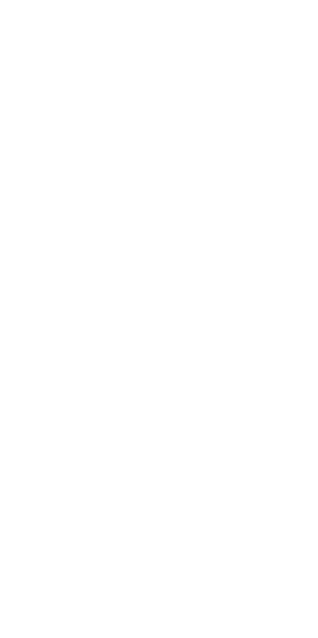 scroll, scrollTop: 0, scrollLeft: 0, axis: both 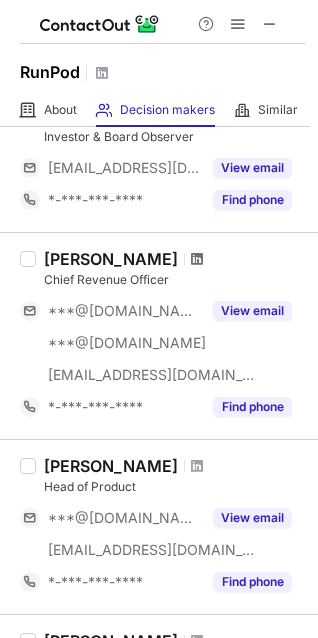 click at bounding box center [197, 259] 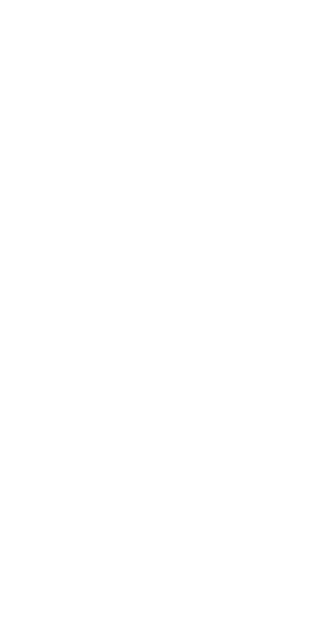 scroll, scrollTop: 0, scrollLeft: 0, axis: both 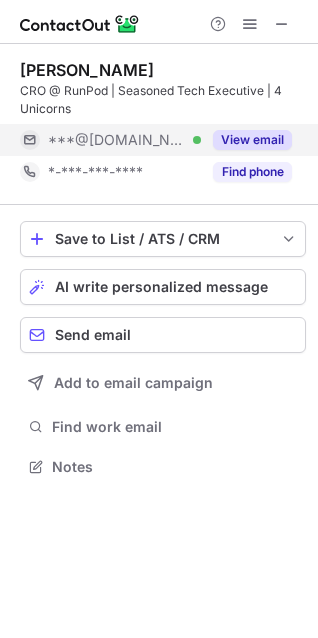 click on "View email" at bounding box center [252, 140] 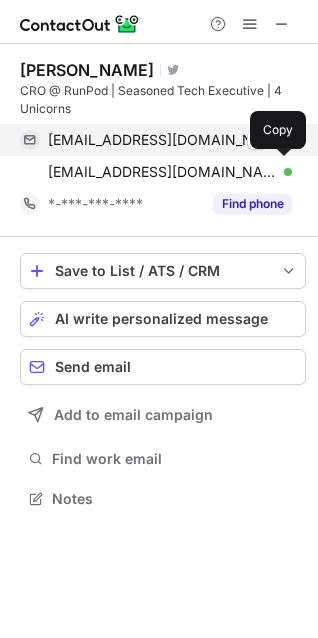 scroll, scrollTop: 10, scrollLeft: 10, axis: both 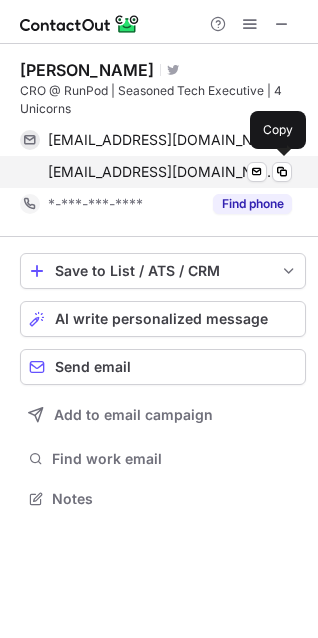 click on "jeffreyajewett@gmail.com Verified Send email Copy" at bounding box center (156, 172) 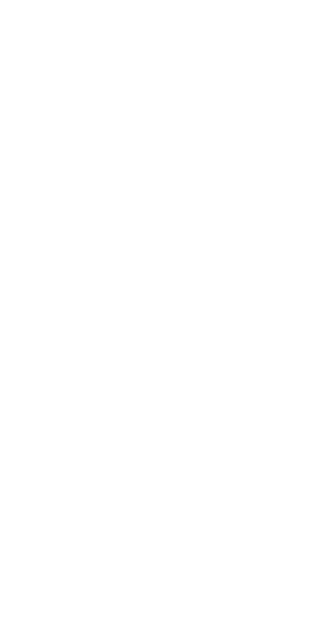 scroll, scrollTop: 0, scrollLeft: 0, axis: both 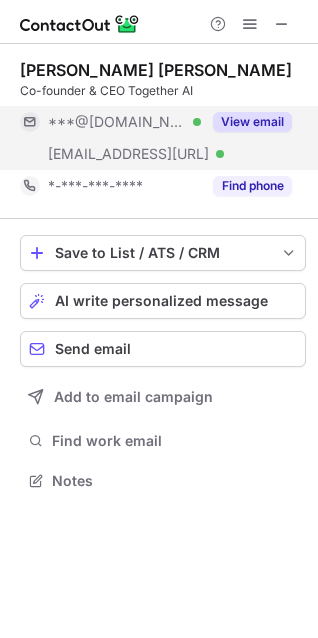 click on "View email" at bounding box center [246, 122] 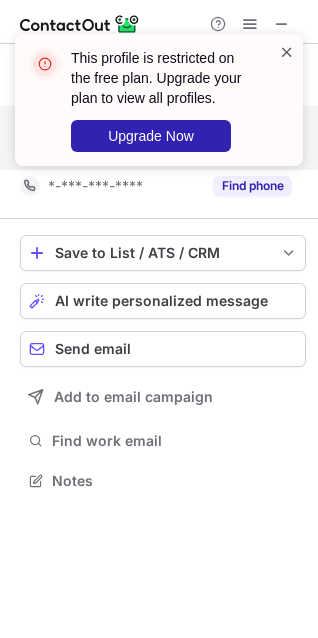 click at bounding box center [287, 52] 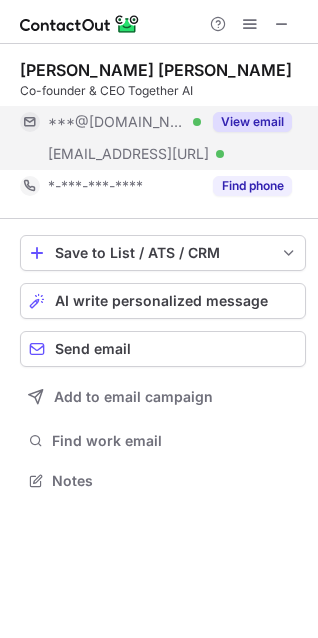 click on "***@together.ai" at bounding box center (128, 154) 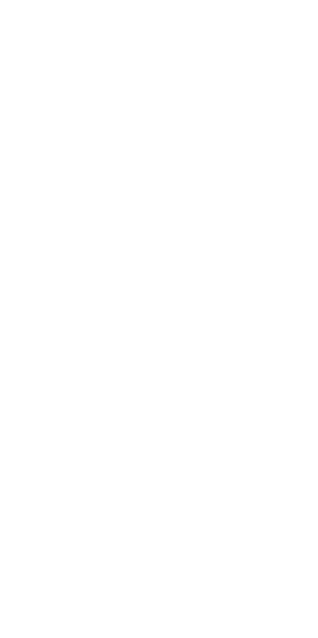 scroll, scrollTop: 0, scrollLeft: 0, axis: both 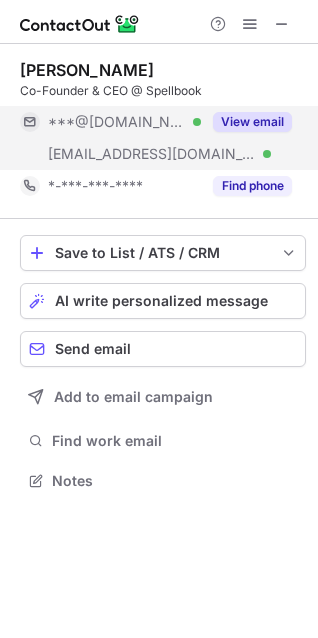 click on "View email" at bounding box center (252, 122) 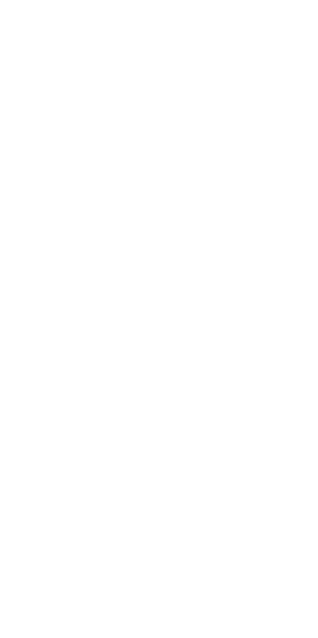 scroll, scrollTop: 0, scrollLeft: 0, axis: both 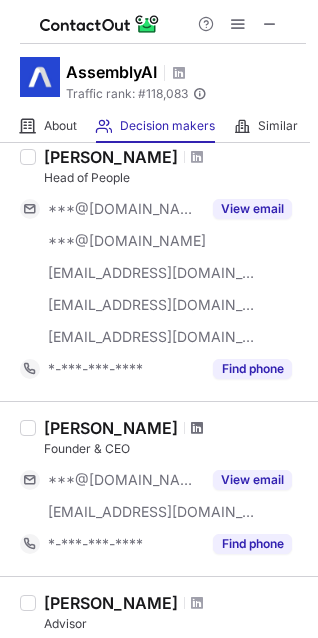 click at bounding box center (197, 428) 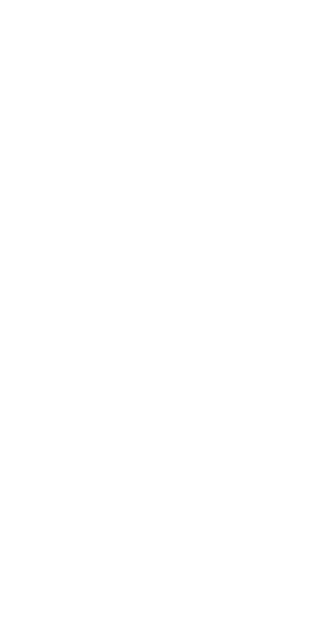 scroll, scrollTop: 0, scrollLeft: 0, axis: both 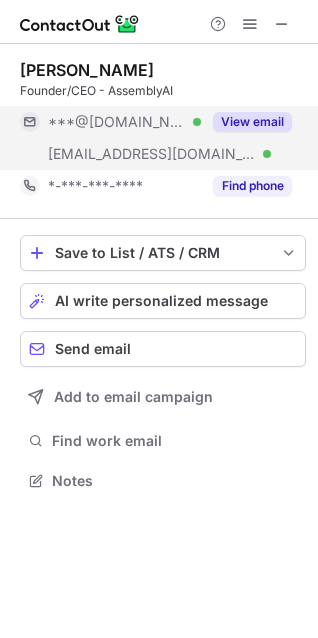 click on "View email" at bounding box center (252, 122) 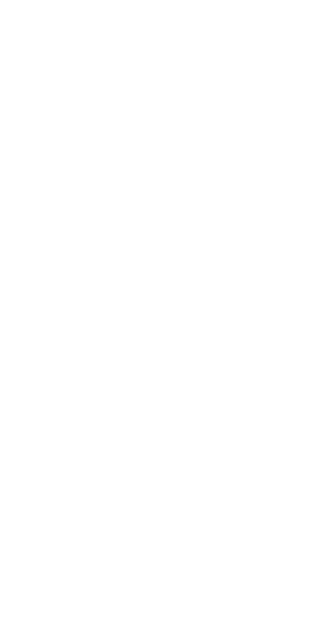 scroll, scrollTop: 0, scrollLeft: 0, axis: both 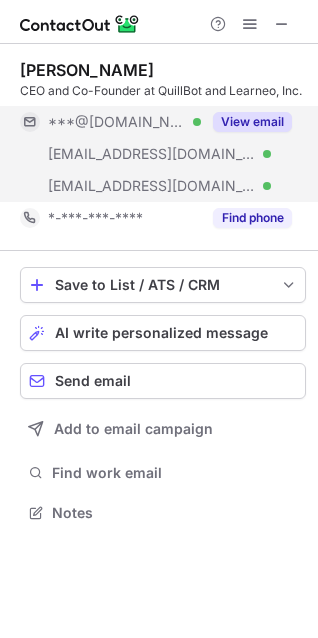 click on "View email" at bounding box center [252, 122] 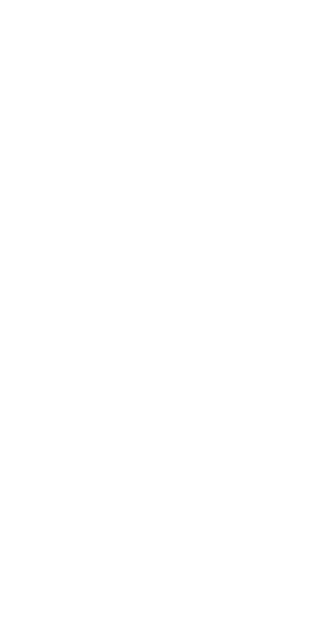 scroll, scrollTop: 0, scrollLeft: 0, axis: both 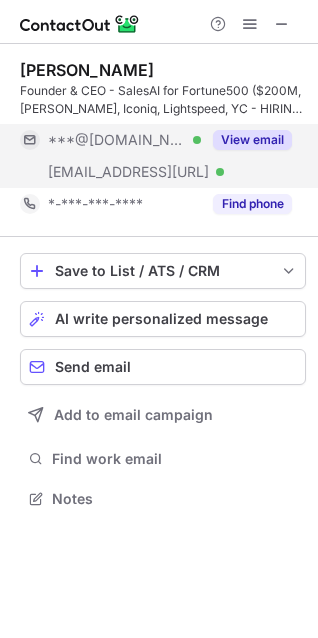 click on "View email" at bounding box center (252, 140) 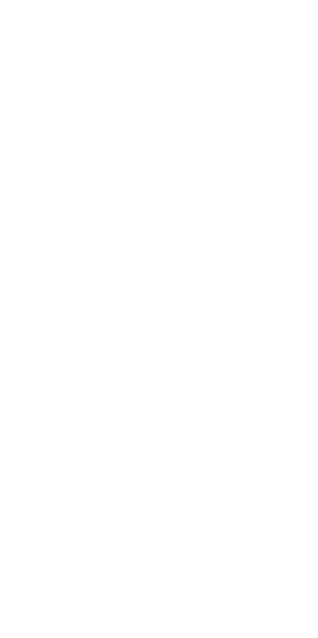 scroll, scrollTop: 0, scrollLeft: 0, axis: both 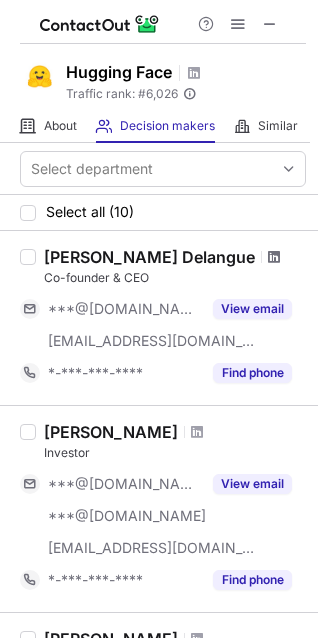 click at bounding box center (274, 257) 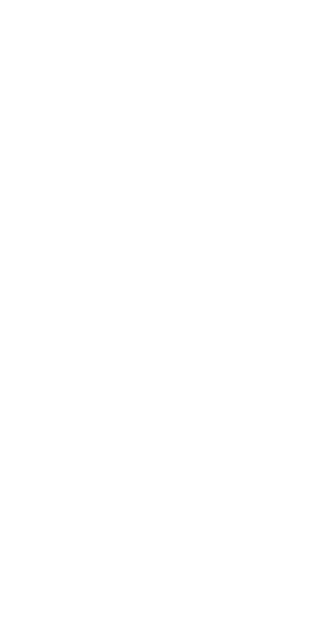 scroll, scrollTop: 0, scrollLeft: 0, axis: both 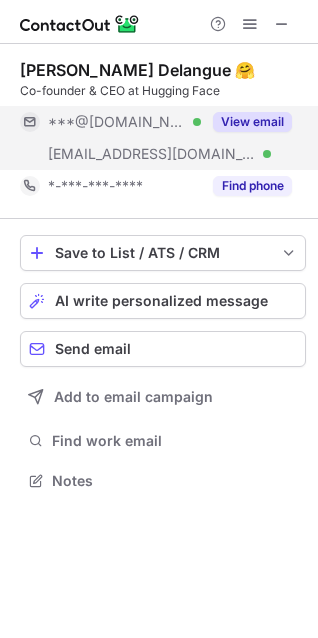 drag, startPoint x: 282, startPoint y: 110, endPoint x: 286, endPoint y: 132, distance: 22.36068 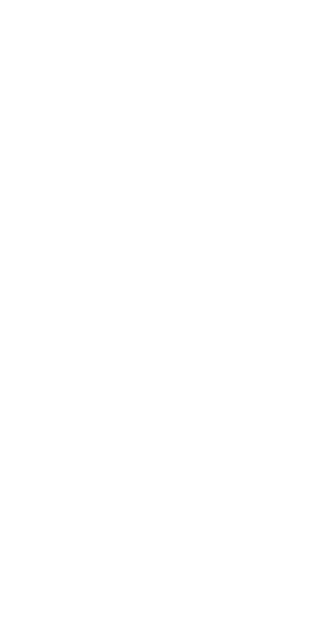 scroll, scrollTop: 0, scrollLeft: 0, axis: both 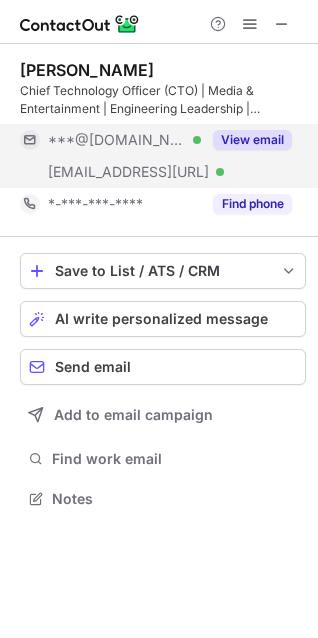 drag, startPoint x: 253, startPoint y: 129, endPoint x: 254, endPoint y: 144, distance: 15.033297 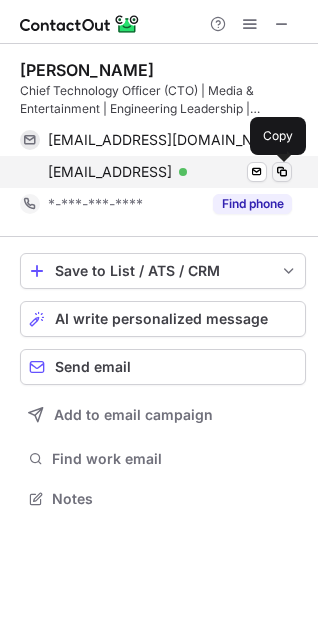 click at bounding box center [282, 172] 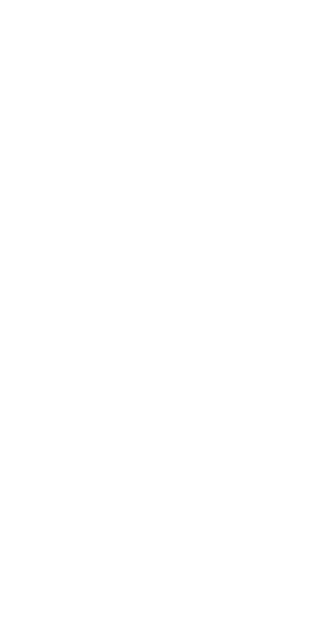 scroll, scrollTop: 0, scrollLeft: 0, axis: both 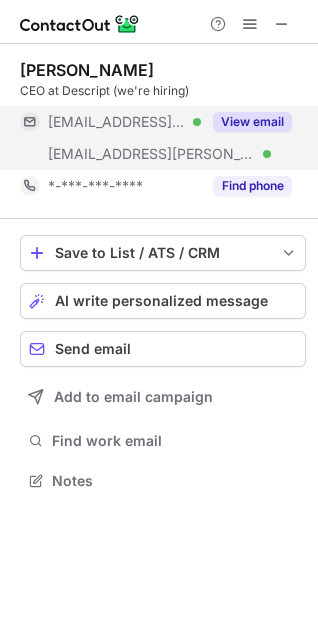 click on "View email" at bounding box center (252, 122) 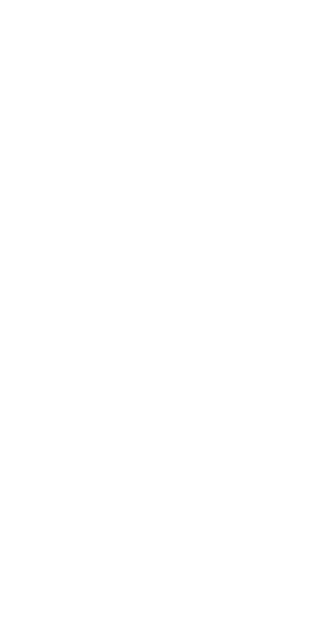 scroll, scrollTop: 0, scrollLeft: 0, axis: both 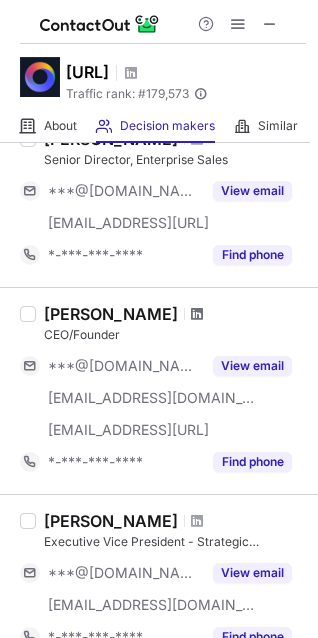 click at bounding box center (197, 314) 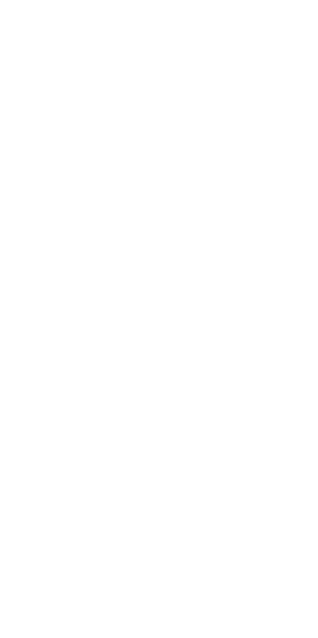 scroll, scrollTop: 0, scrollLeft: 0, axis: both 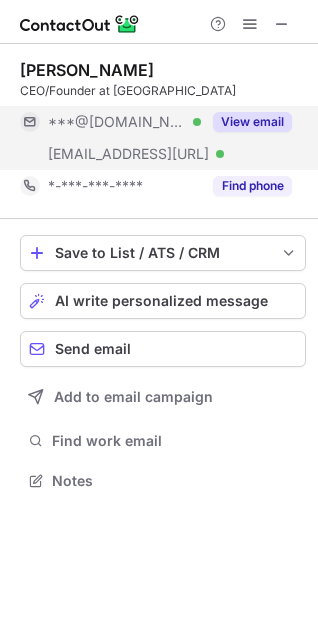 click on "View email" at bounding box center (252, 122) 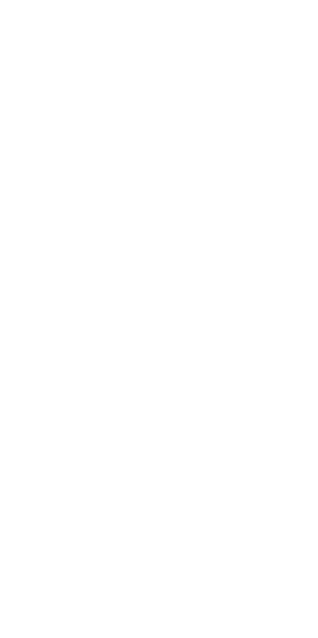 scroll, scrollTop: 0, scrollLeft: 0, axis: both 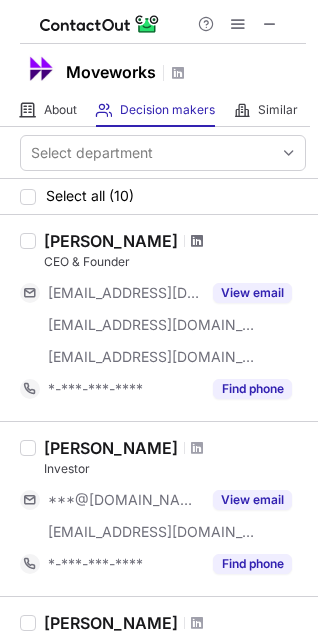 click at bounding box center (197, 241) 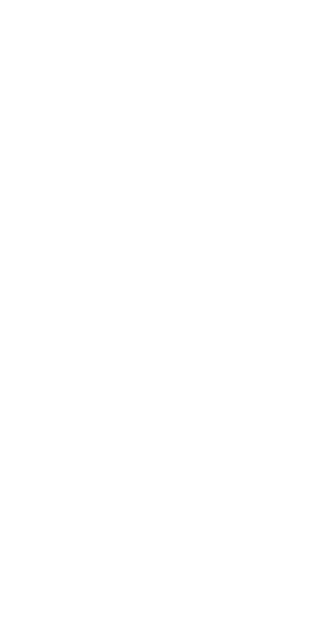 scroll, scrollTop: 0, scrollLeft: 0, axis: both 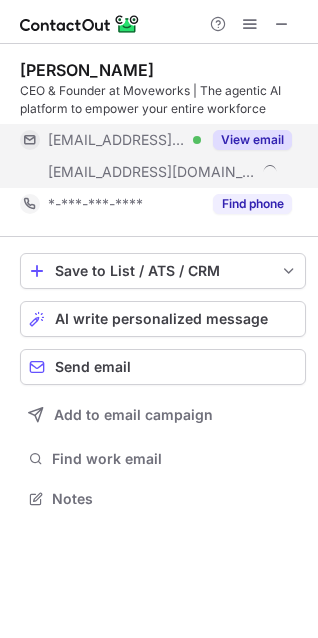 click on "View email" at bounding box center (246, 140) 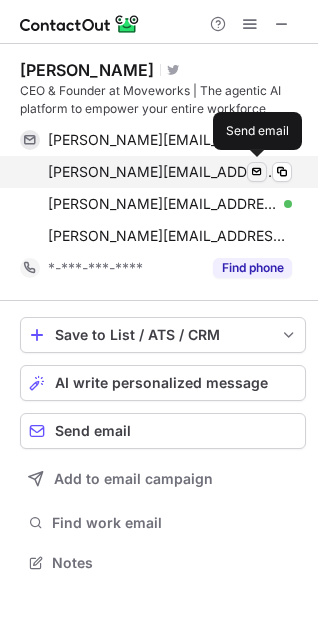 scroll, scrollTop: 10, scrollLeft: 10, axis: both 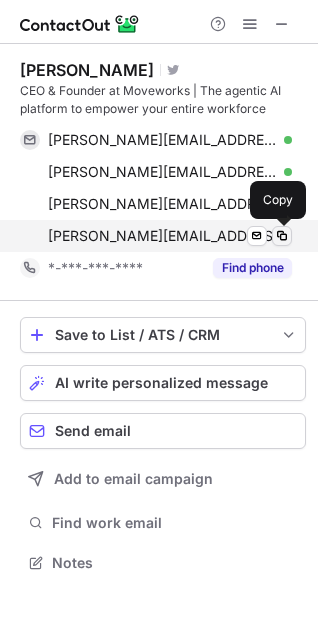 click at bounding box center [282, 236] 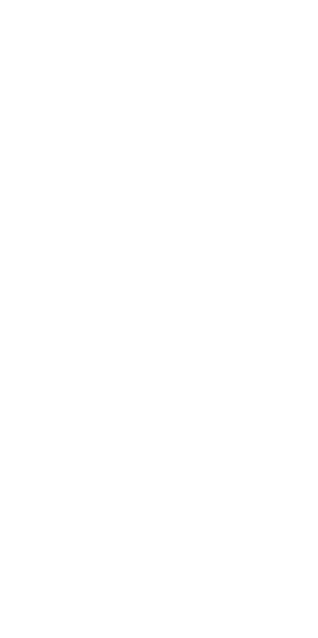 scroll, scrollTop: 0, scrollLeft: 0, axis: both 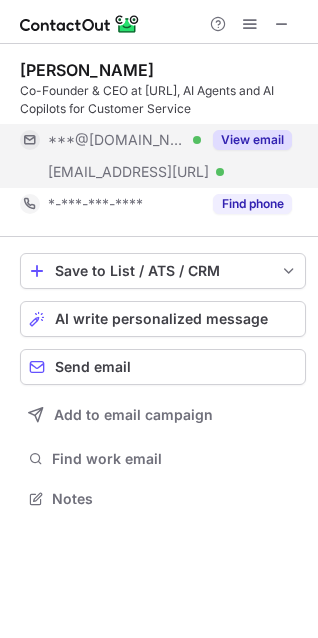 click on "View email" at bounding box center [252, 140] 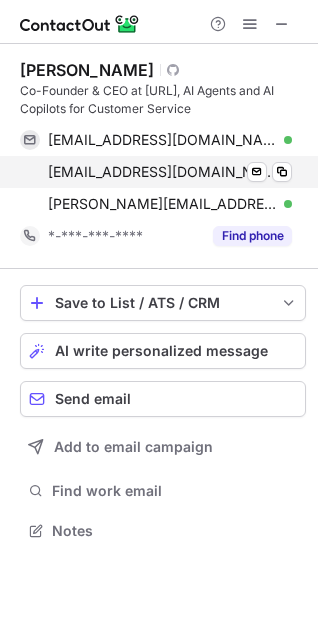 scroll, scrollTop: 10, scrollLeft: 10, axis: both 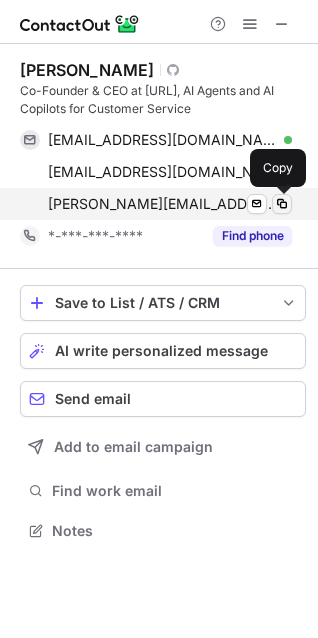 drag, startPoint x: 281, startPoint y: 207, endPoint x: 235, endPoint y: 198, distance: 46.872166 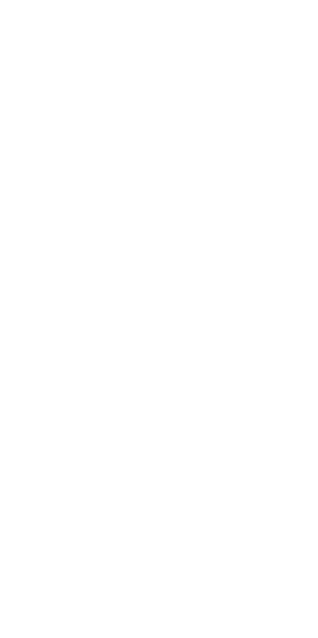 scroll, scrollTop: 0, scrollLeft: 0, axis: both 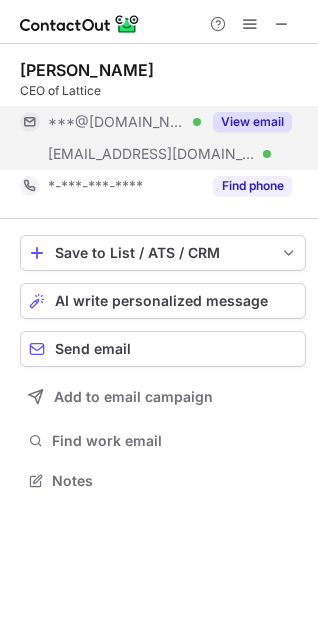 click on "View email" at bounding box center [252, 122] 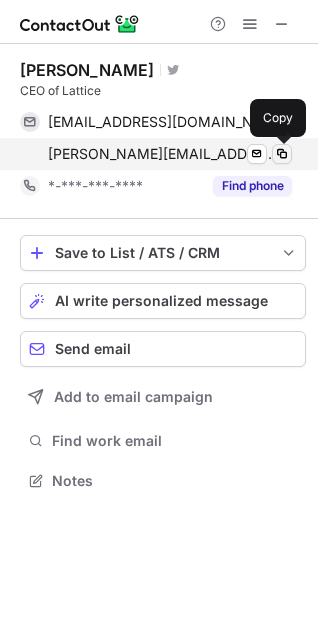 click at bounding box center (282, 154) 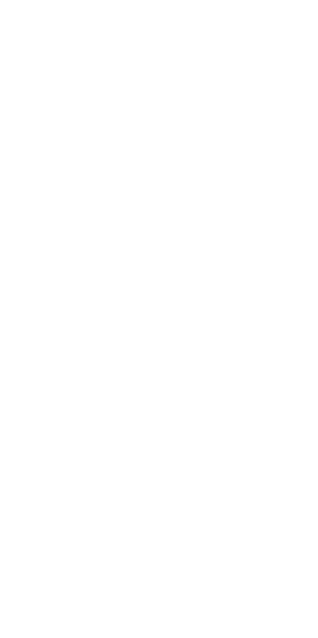 scroll, scrollTop: 0, scrollLeft: 0, axis: both 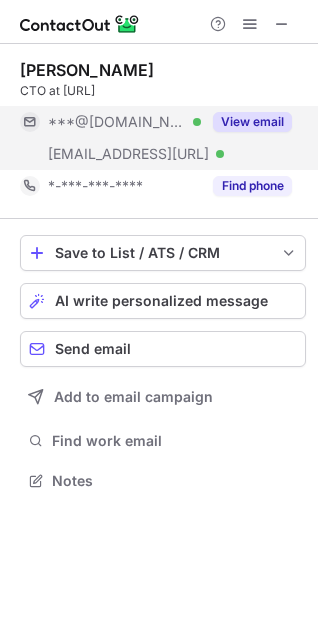 drag, startPoint x: 264, startPoint y: 114, endPoint x: 263, endPoint y: 161, distance: 47.010635 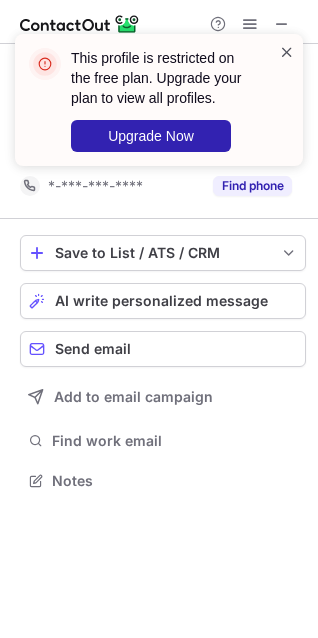 click at bounding box center [287, 52] 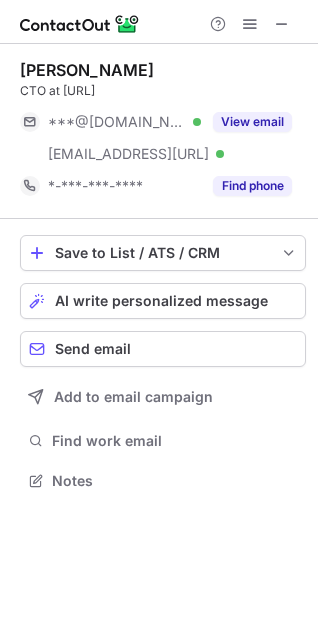click on "This profile is restricted on the free plan. Upgrade your plan to view all profiles. Upgrade Now" at bounding box center (159, 108) 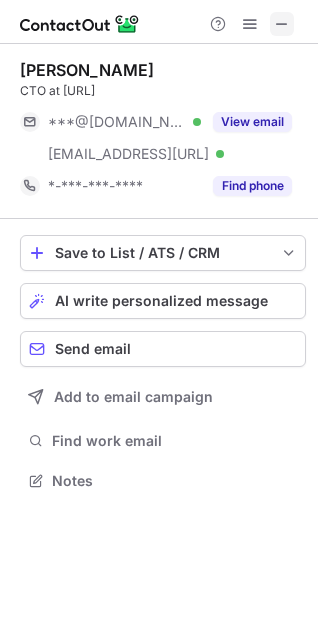 click at bounding box center [282, 24] 